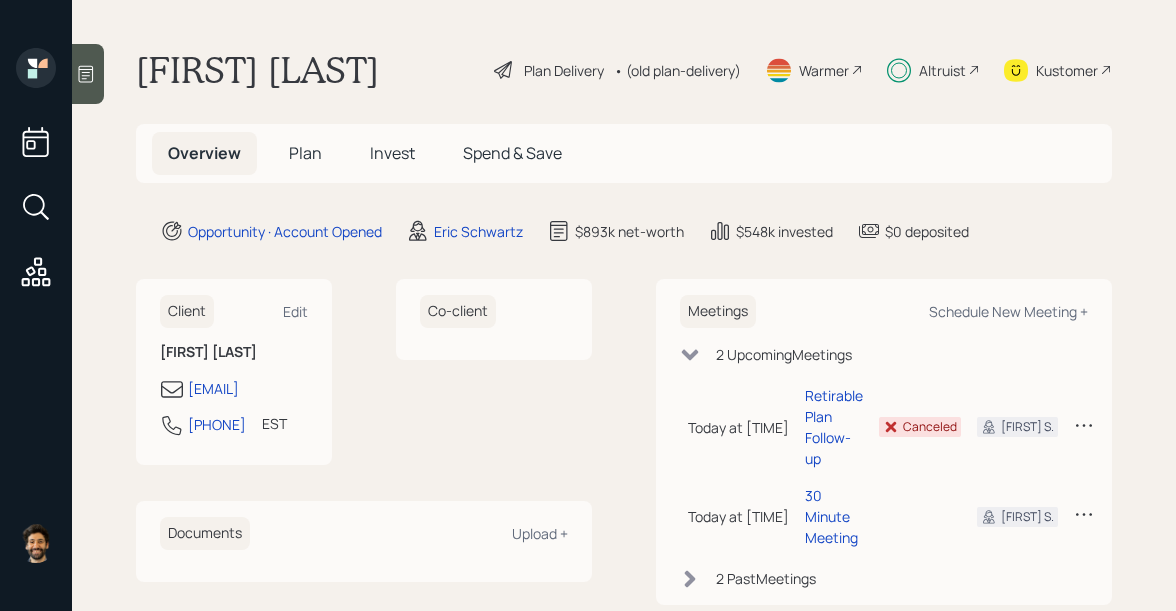 scroll, scrollTop: 0, scrollLeft: 0, axis: both 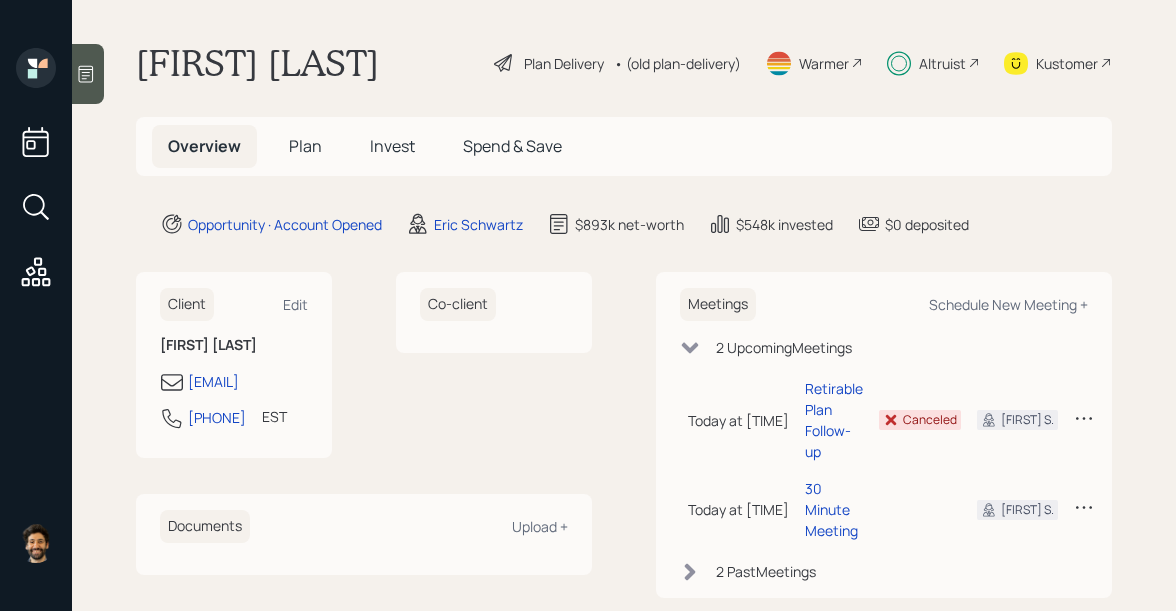 click on "• (old plan-delivery)" at bounding box center [677, 63] 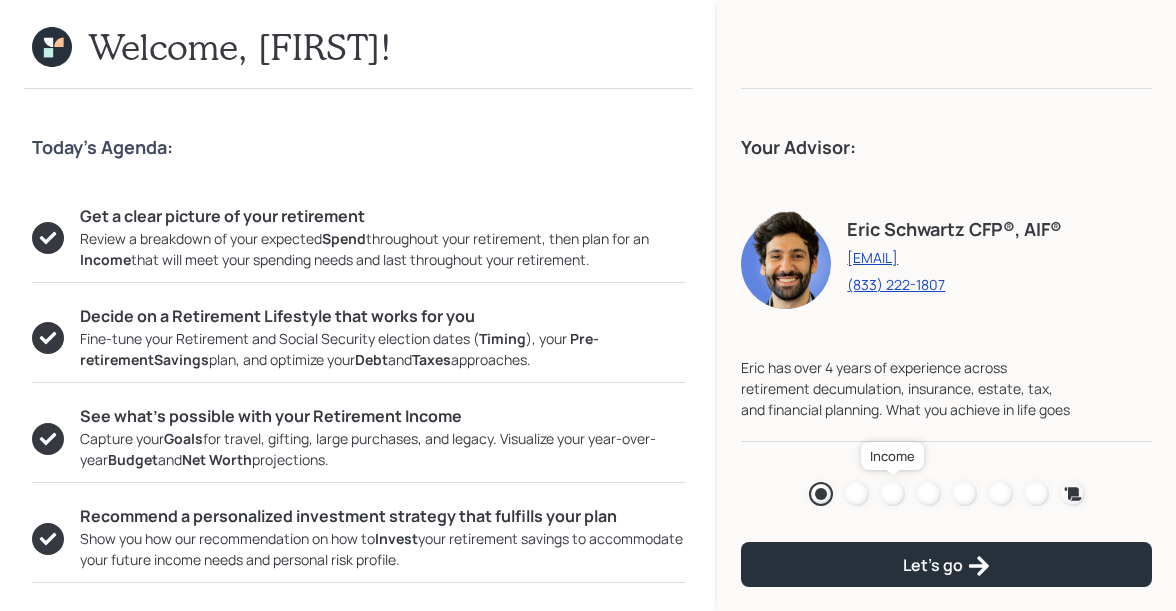 click at bounding box center (893, 494) 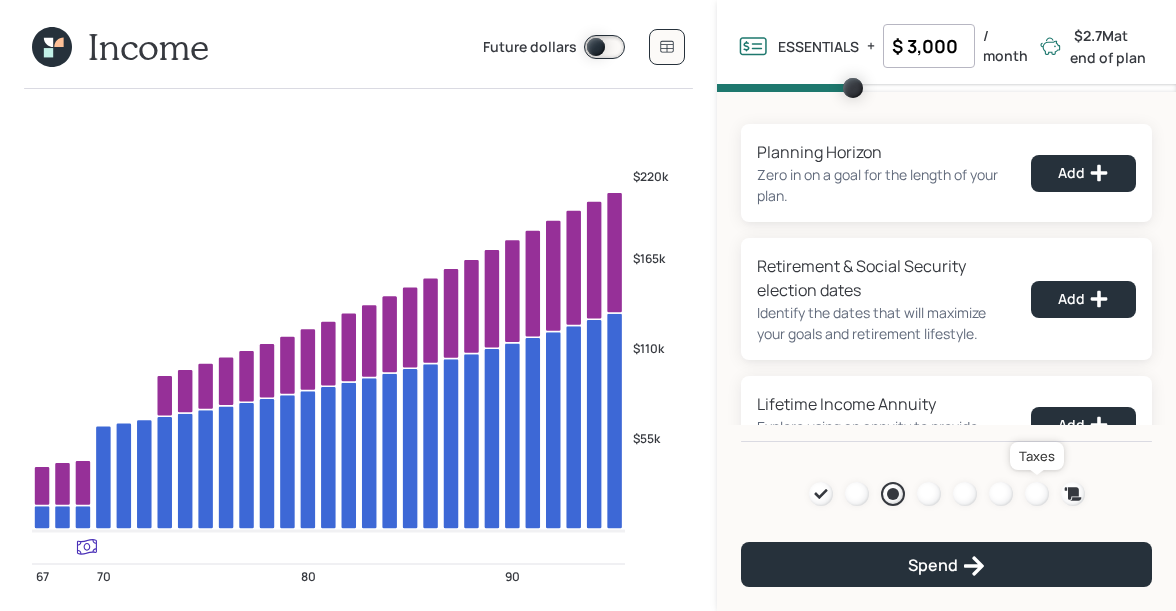 click at bounding box center [1037, 494] 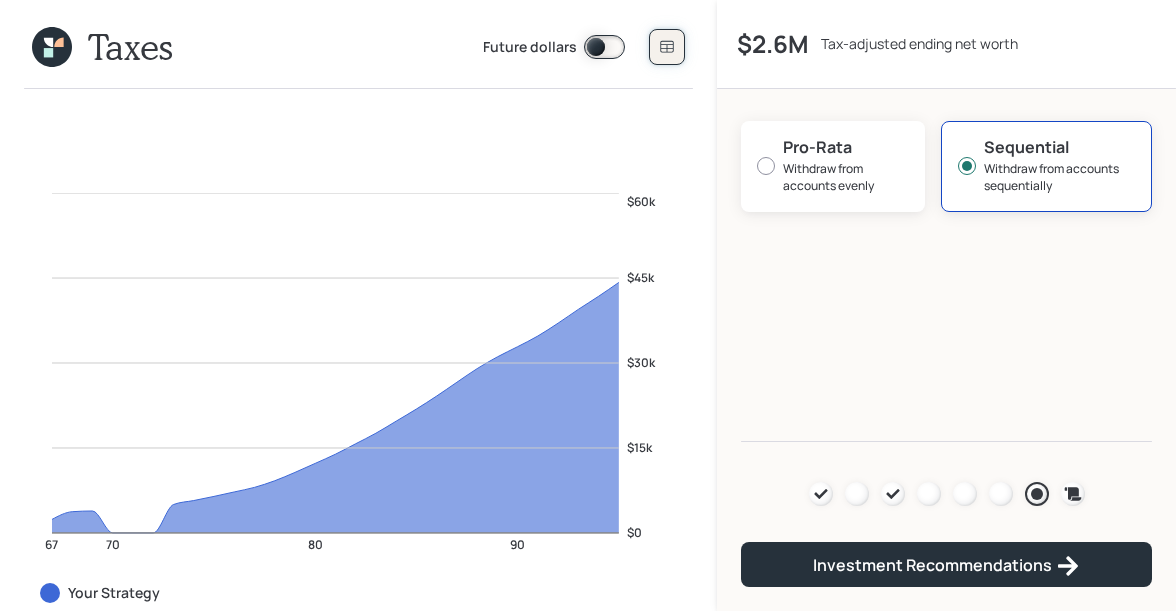 click at bounding box center [667, 47] 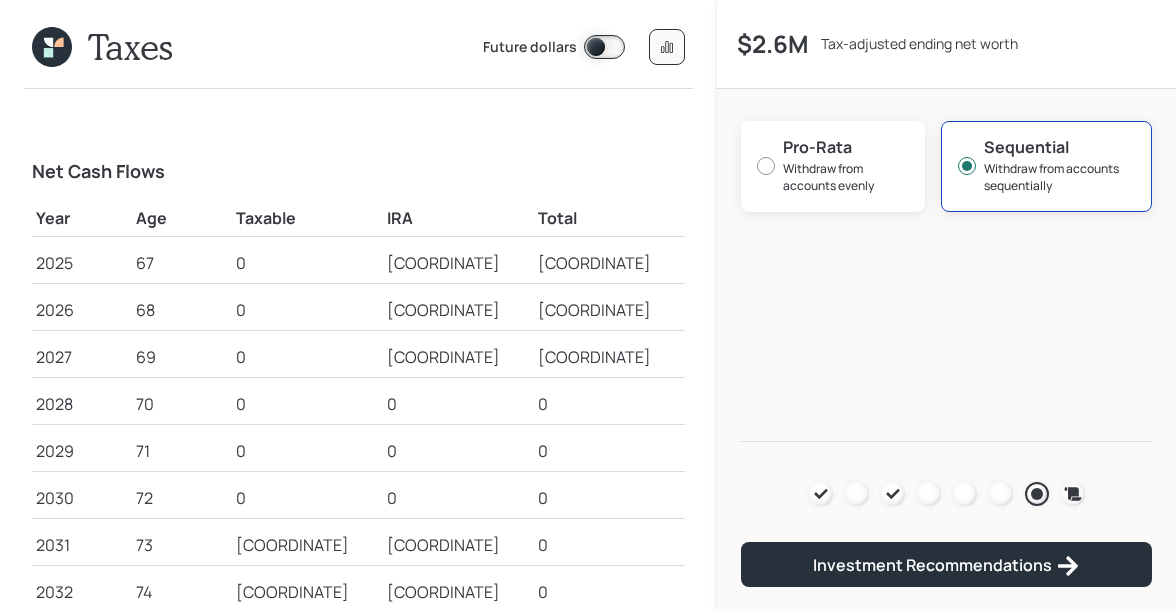 click at bounding box center (48, 52) 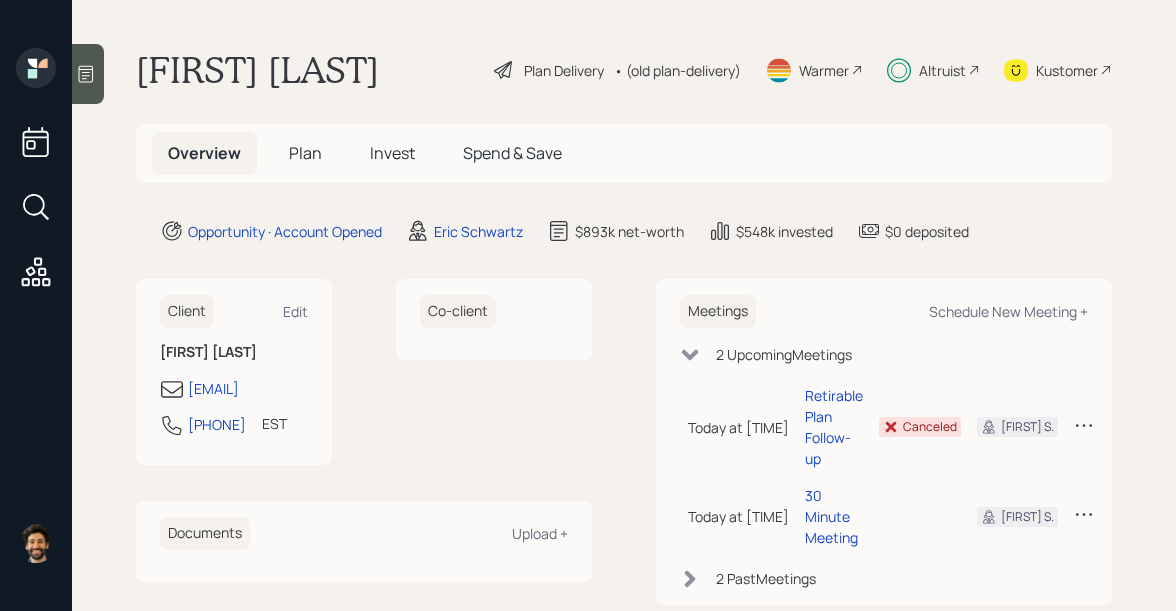 click on "Plan" at bounding box center (305, 153) 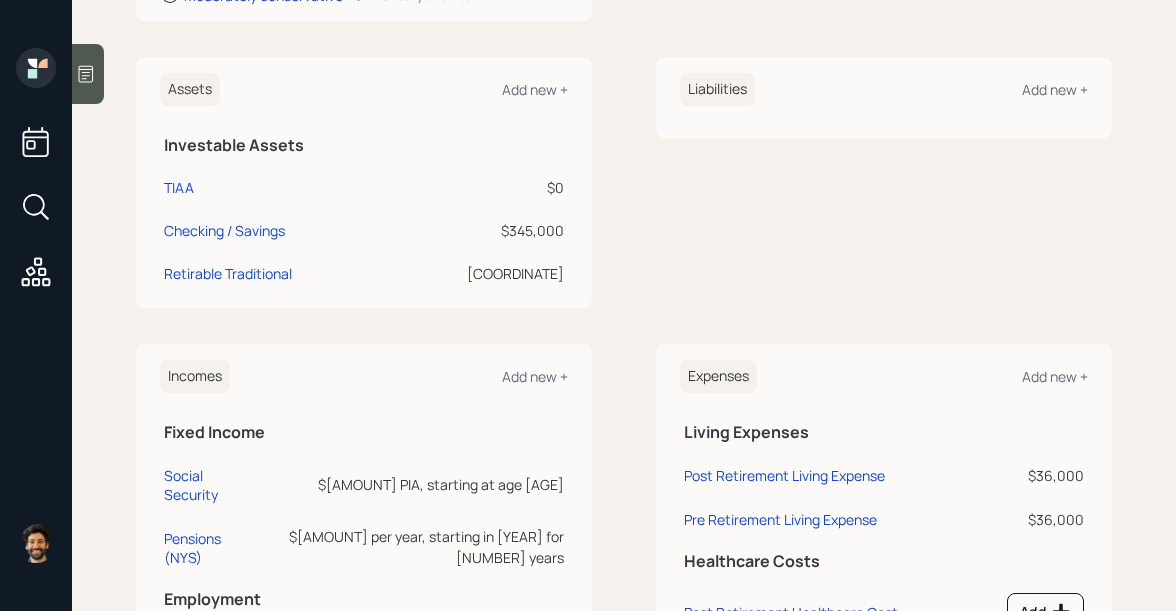 scroll, scrollTop: 458, scrollLeft: 0, axis: vertical 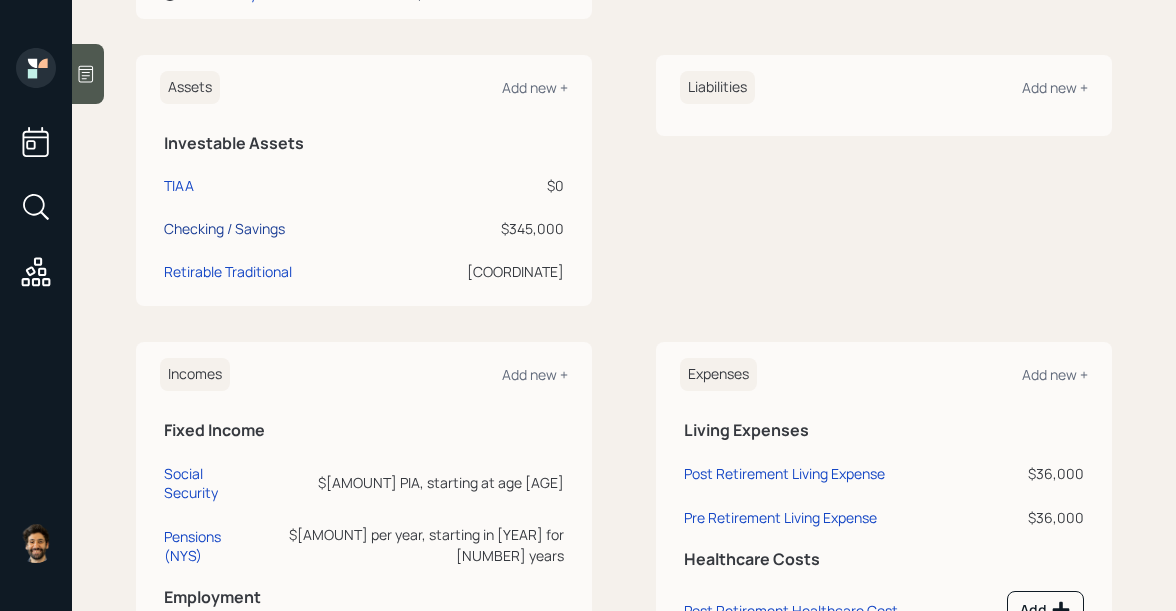 click on "Checking / Savings" at bounding box center (179, 185) 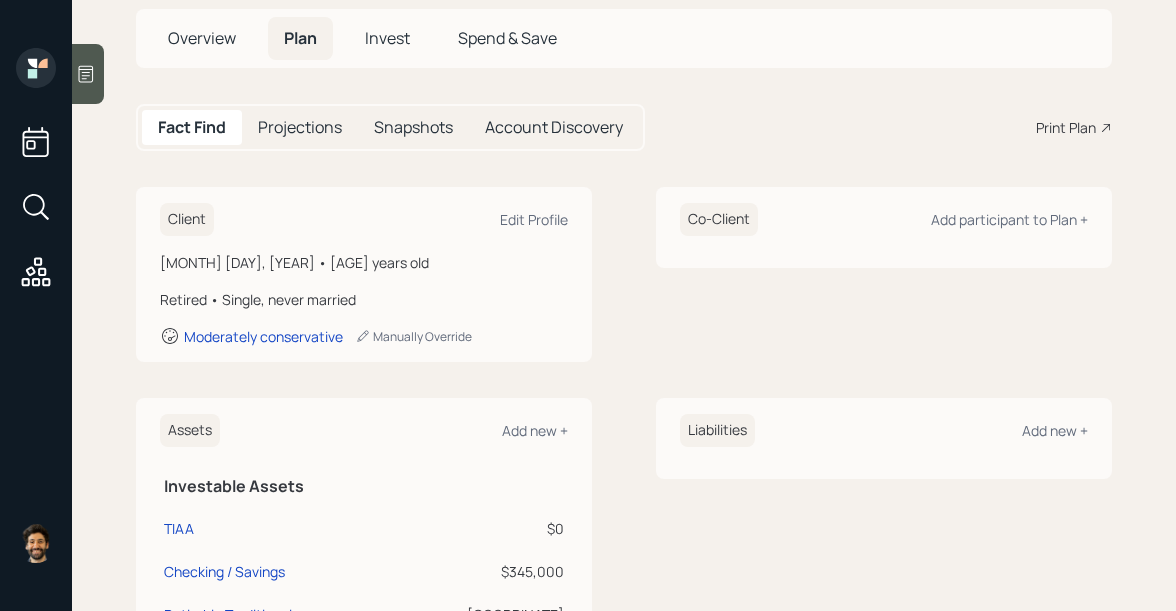 scroll, scrollTop: 10, scrollLeft: 0, axis: vertical 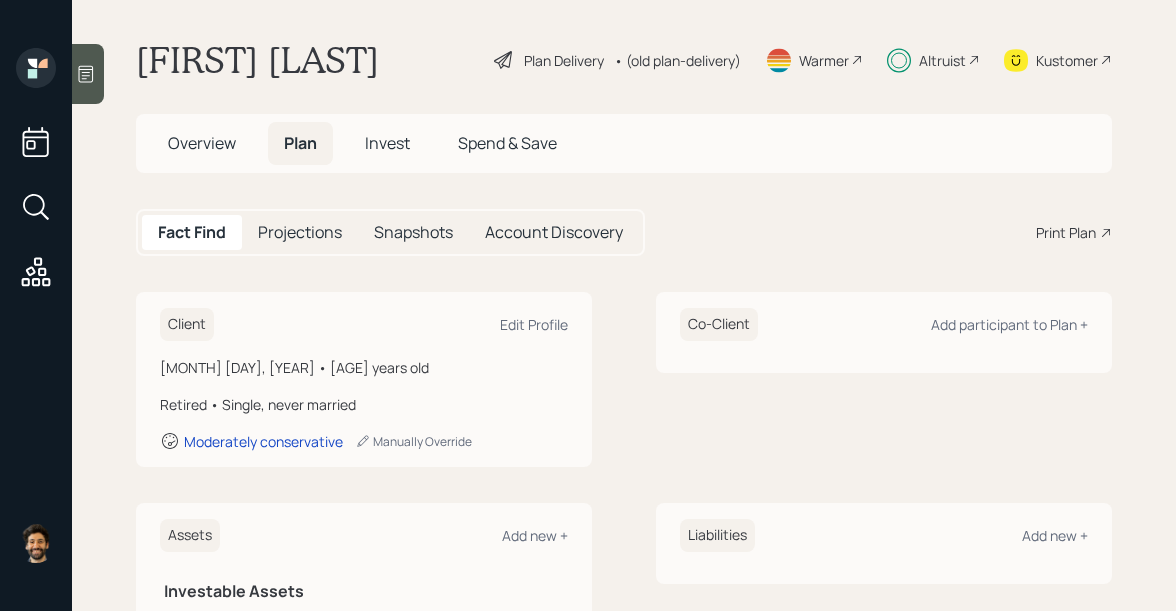 click on "Invest" at bounding box center (387, 143) 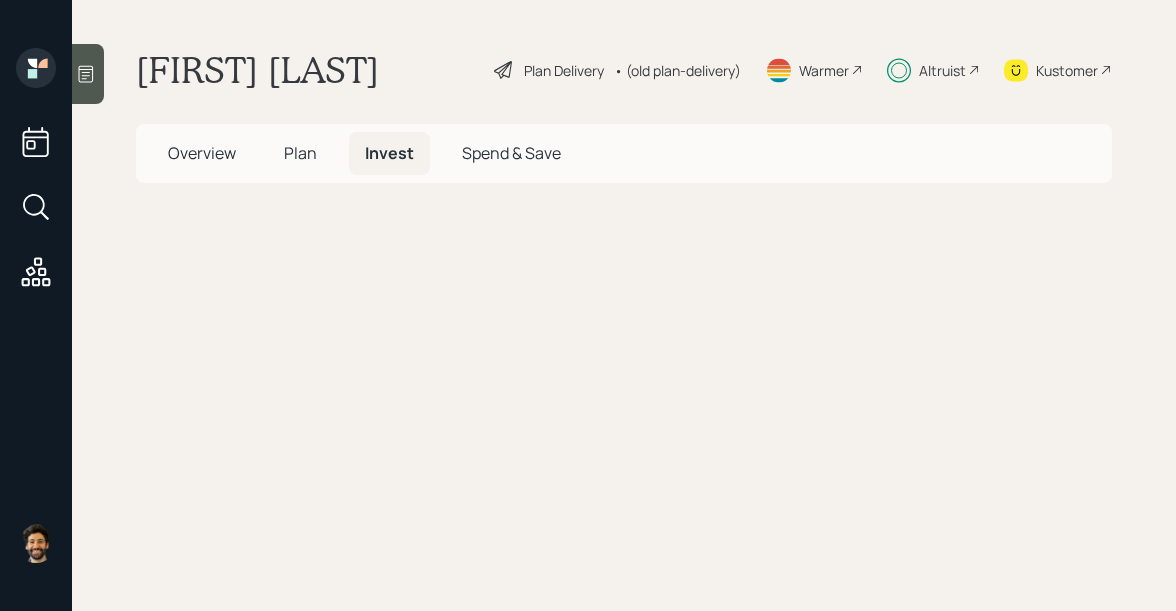 scroll, scrollTop: 0, scrollLeft: 0, axis: both 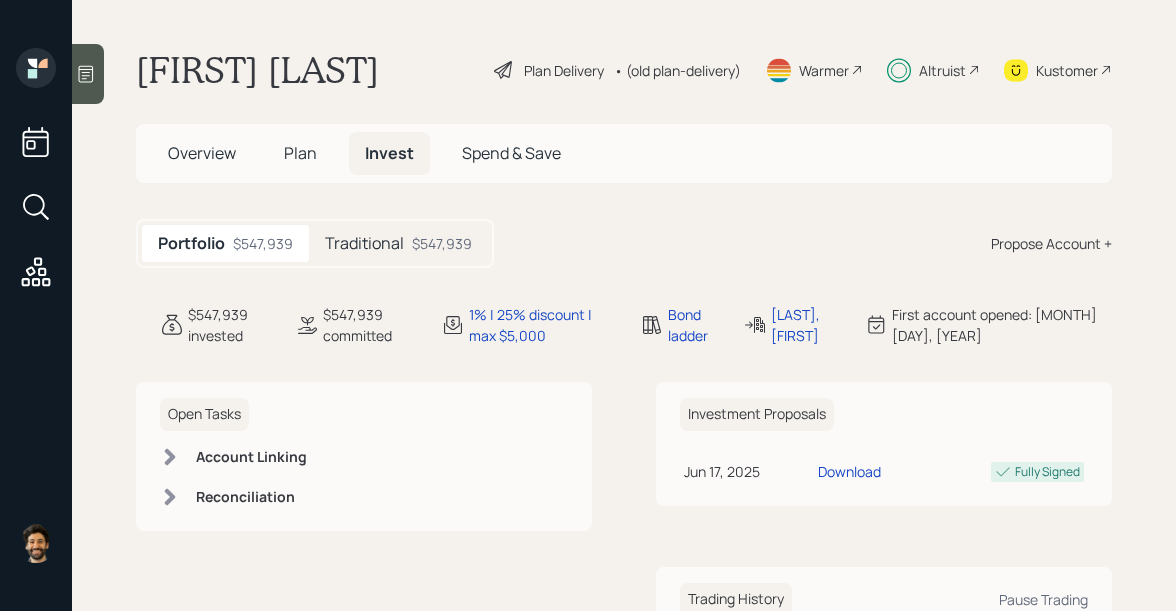 click on "Traditional $547,939" at bounding box center (398, 243) 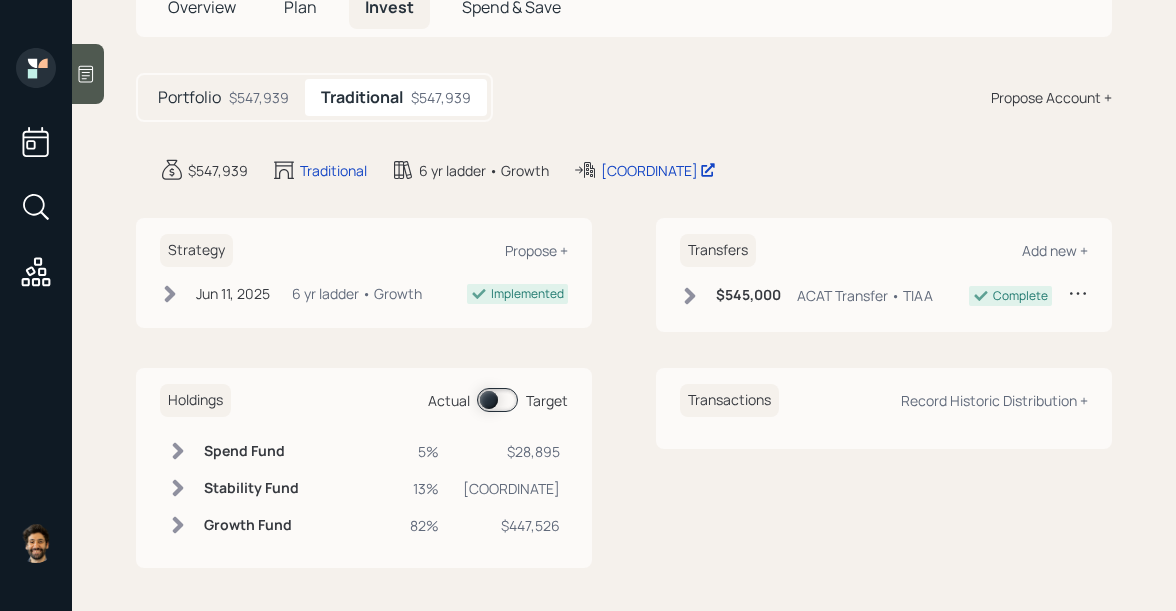 scroll, scrollTop: 150, scrollLeft: 0, axis: vertical 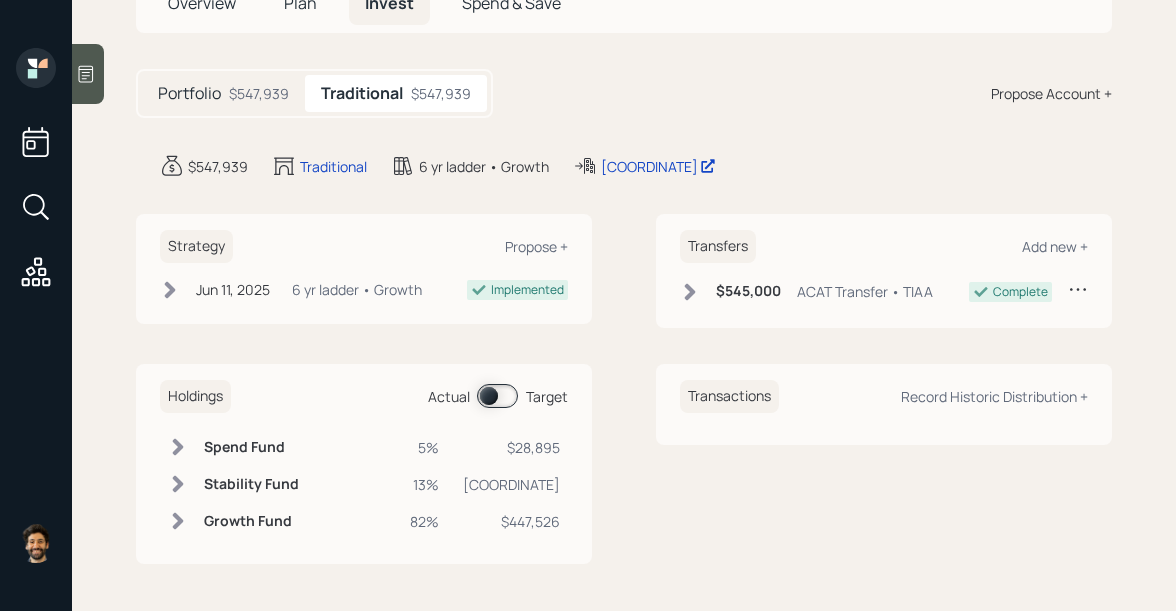 click at bounding box center [178, 447] 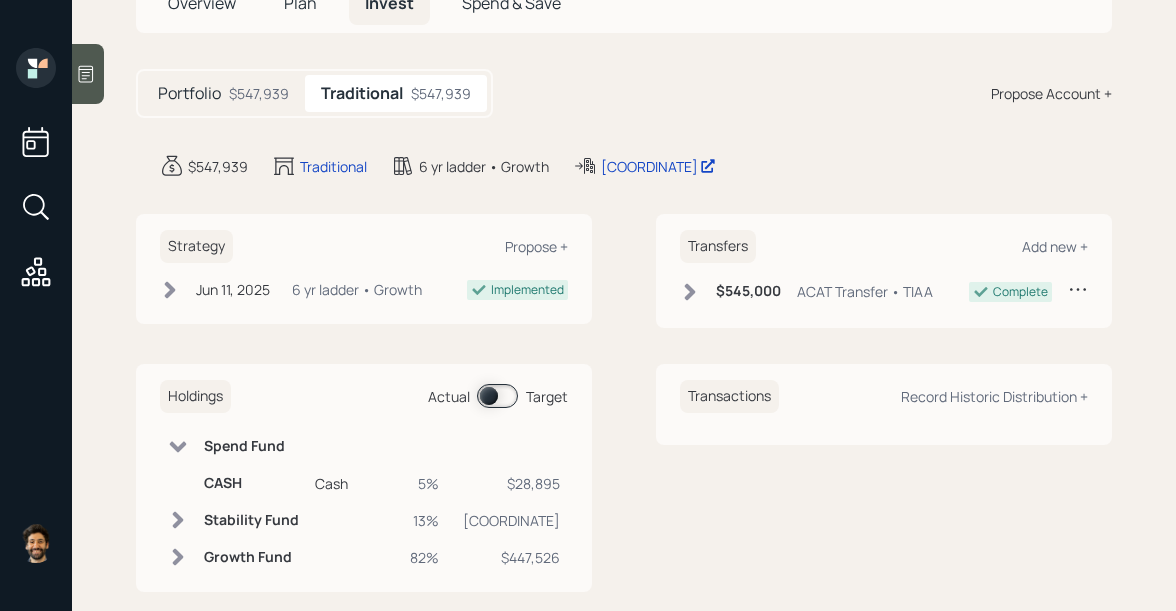 click at bounding box center [178, 446] 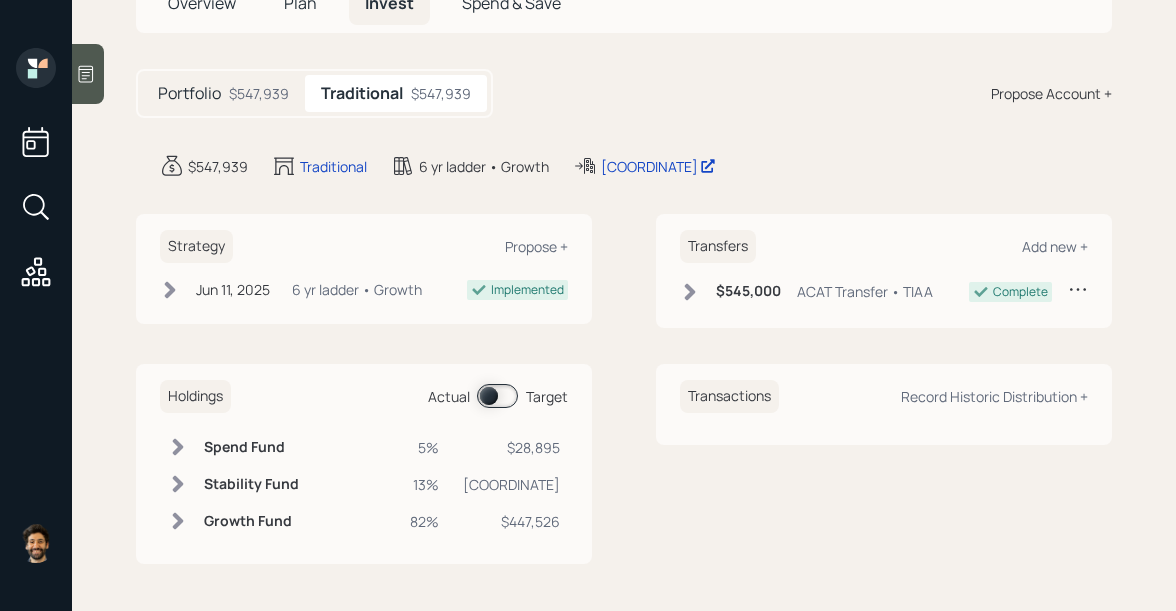 click at bounding box center [178, 447] 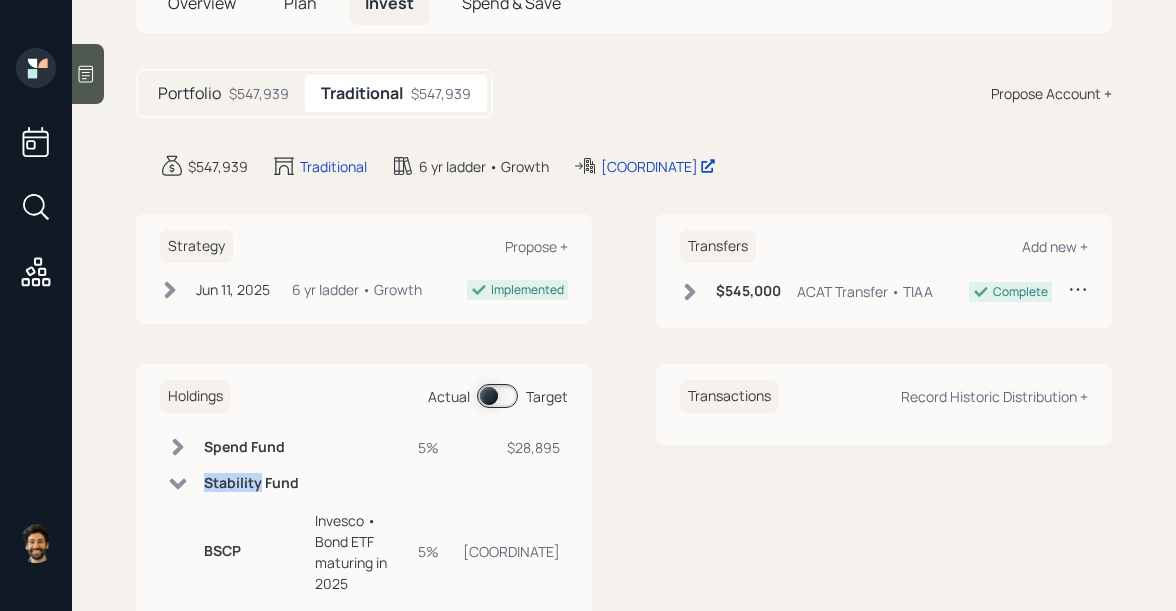 click at bounding box center [178, 483] 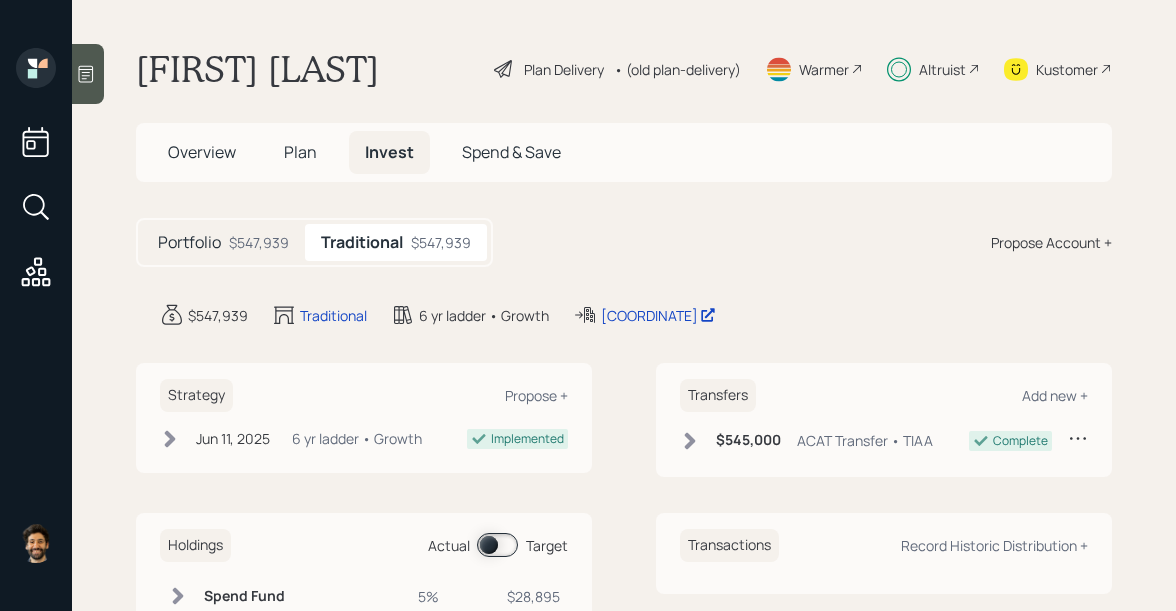 scroll, scrollTop: 0, scrollLeft: 0, axis: both 